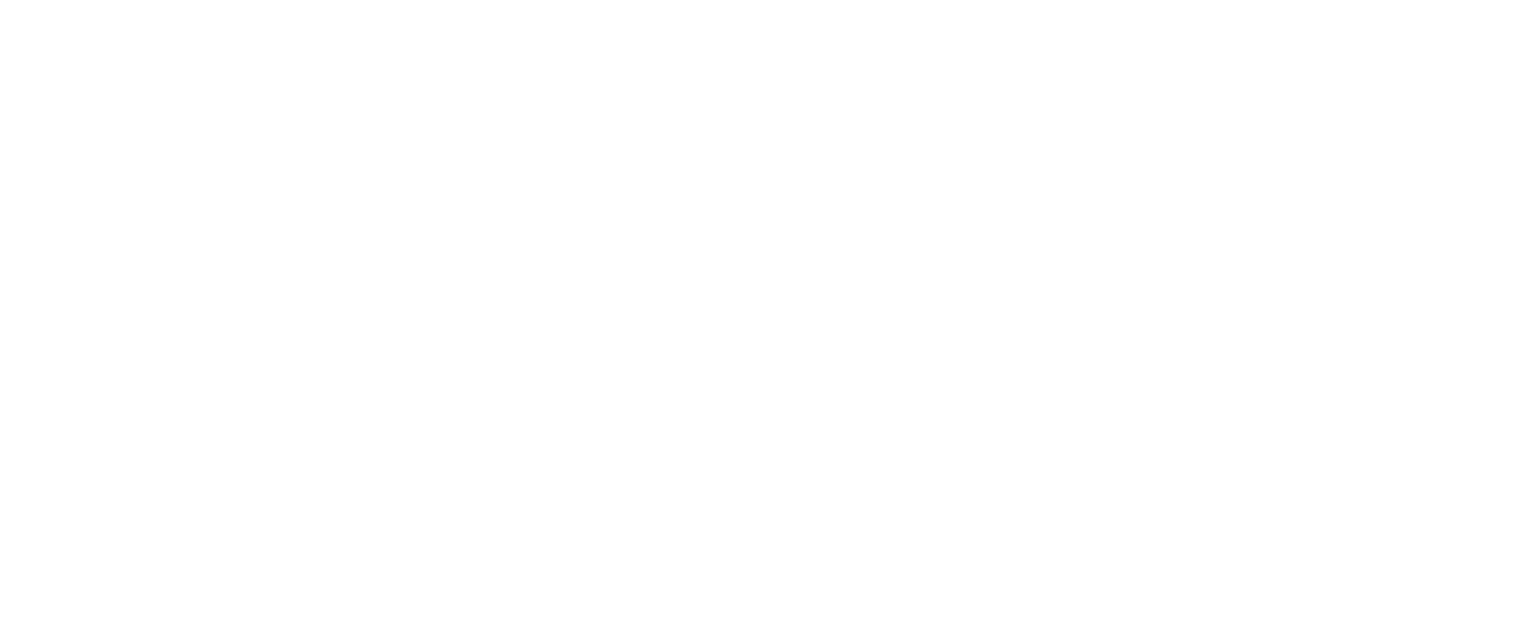 scroll, scrollTop: 0, scrollLeft: 0, axis: both 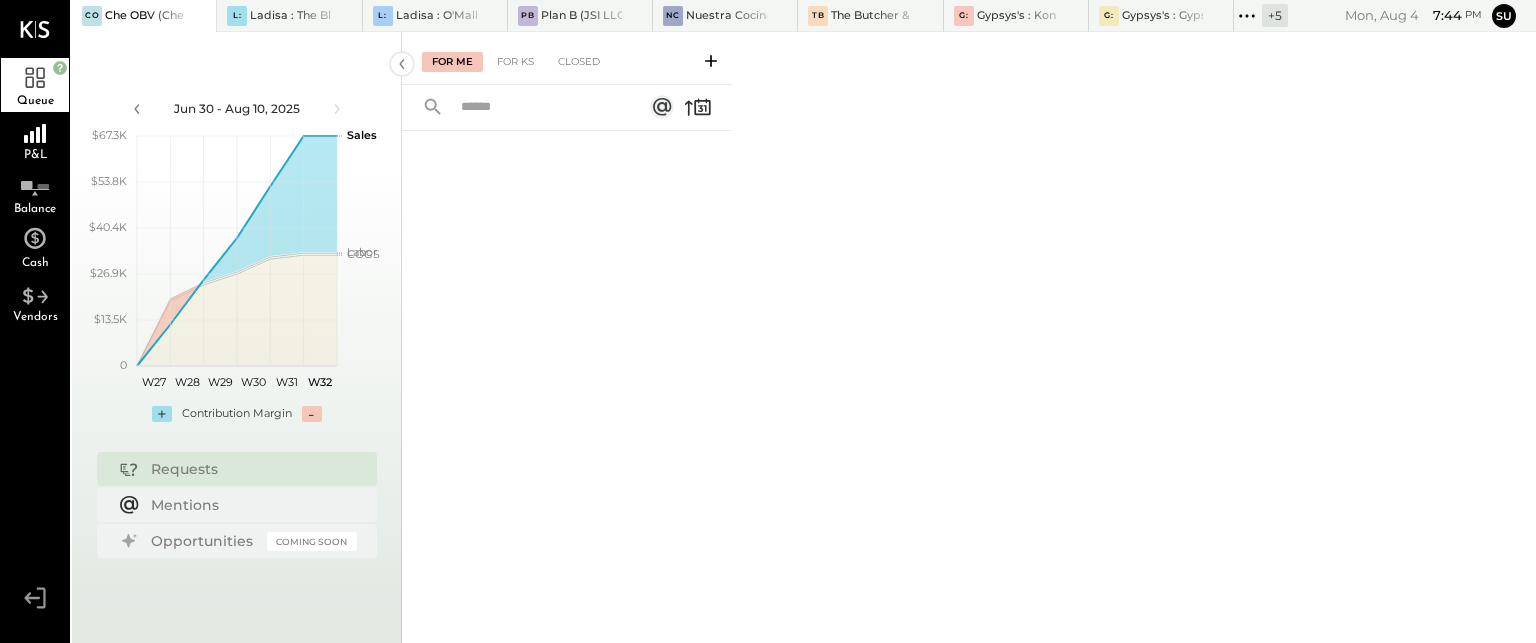 click at bounding box center (181, 16) 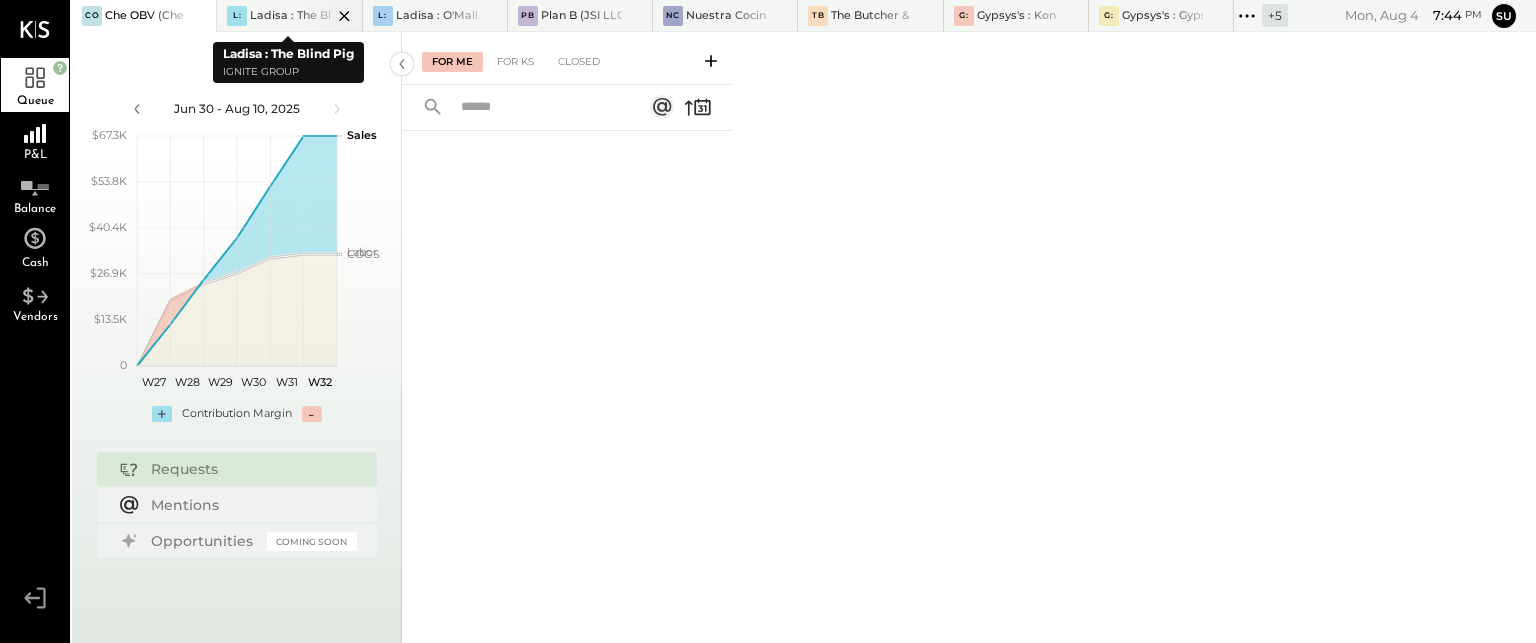click on "Ladisa : The Blind Pig" at bounding box center [290, 16] 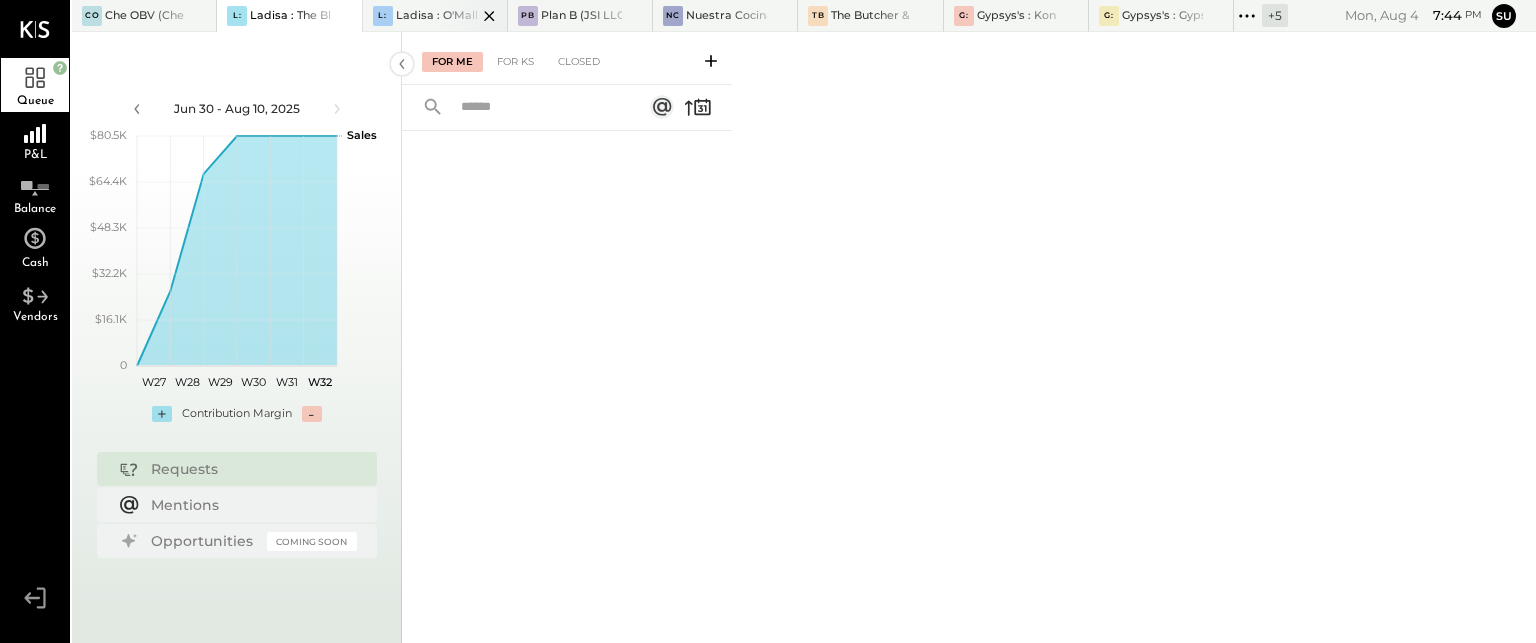 click on "Ladisa : O'Malley in the Alley" at bounding box center (436, 16) 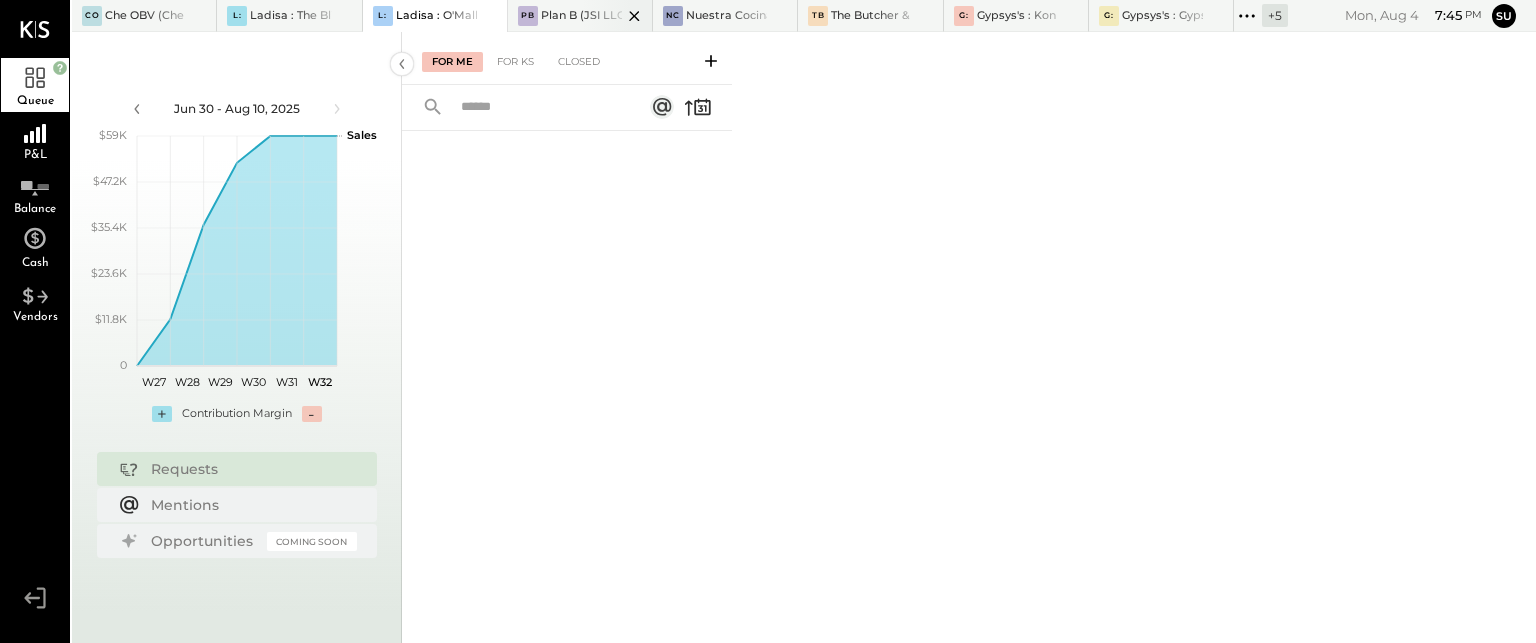 click at bounding box center (617, 15) 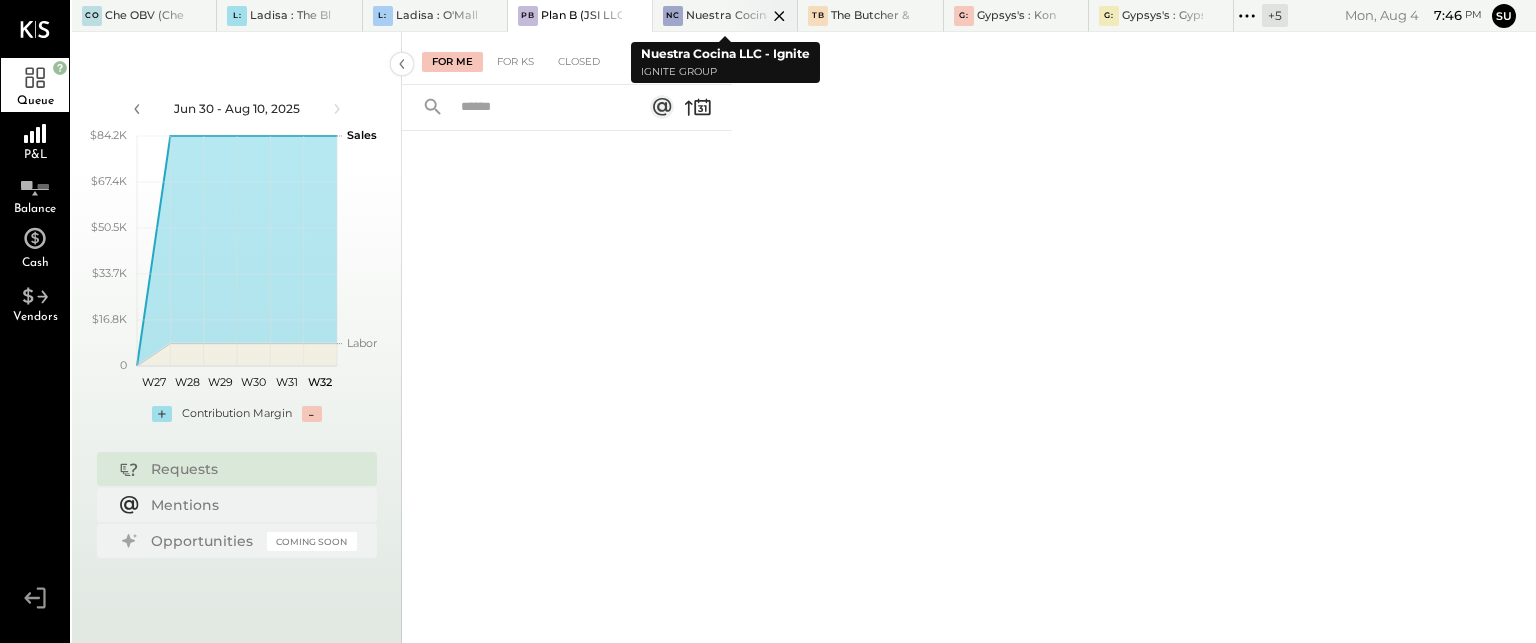 click on "Nuestra Cocina LLC - Ignite" at bounding box center (726, 16) 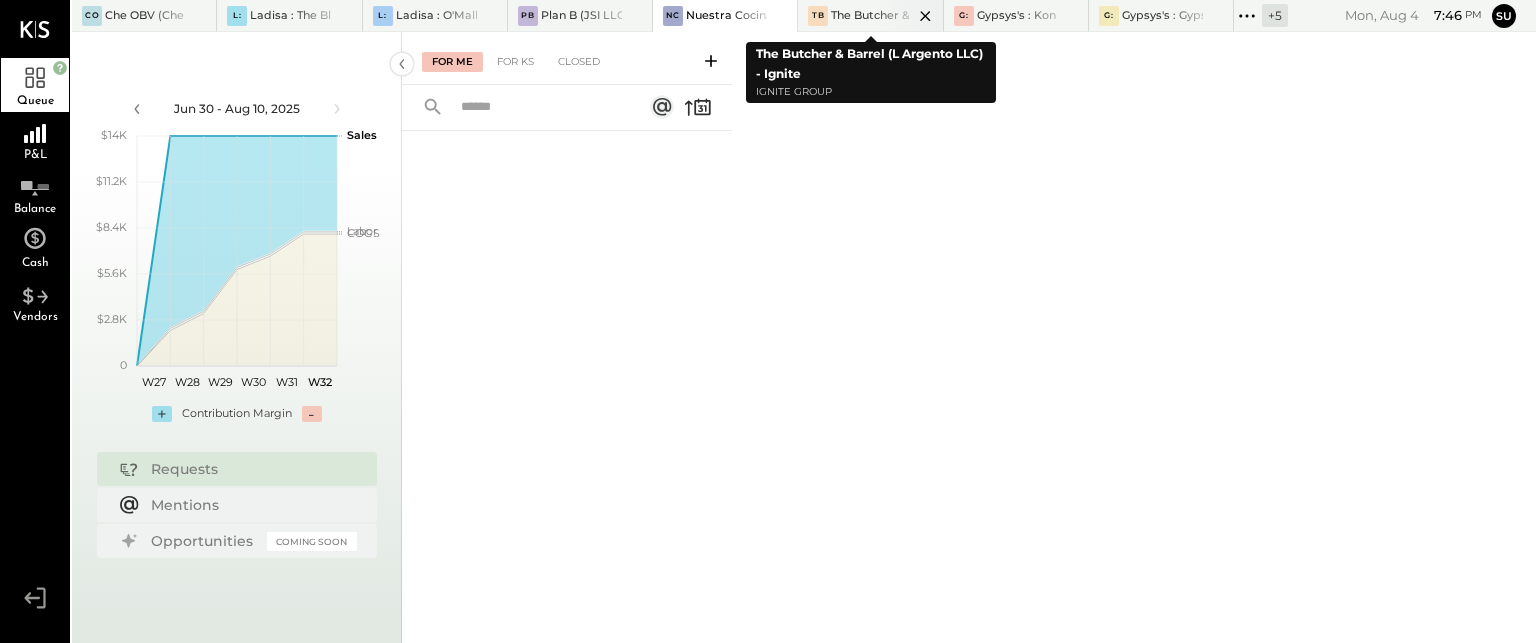 click on "The Butcher & Barrel (L Argento LLC) - Ignite" at bounding box center (871, 16) 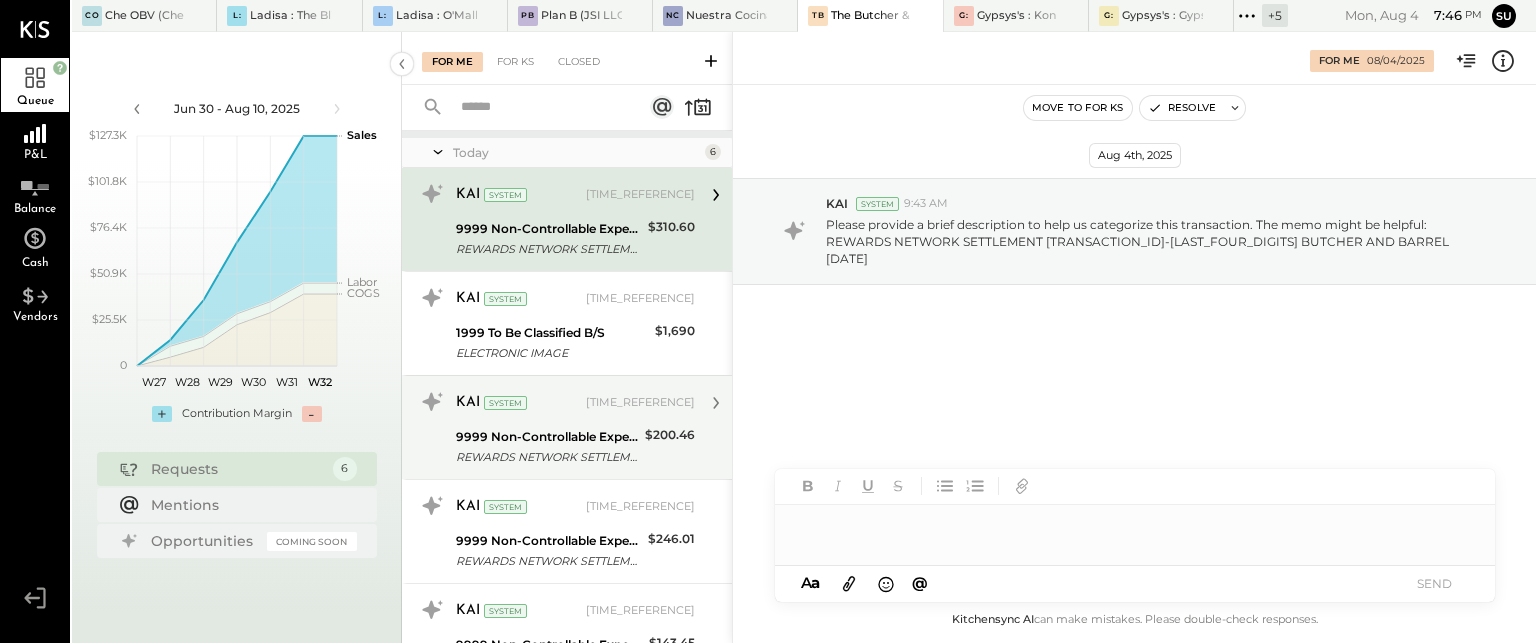 scroll, scrollTop: 20, scrollLeft: 0, axis: vertical 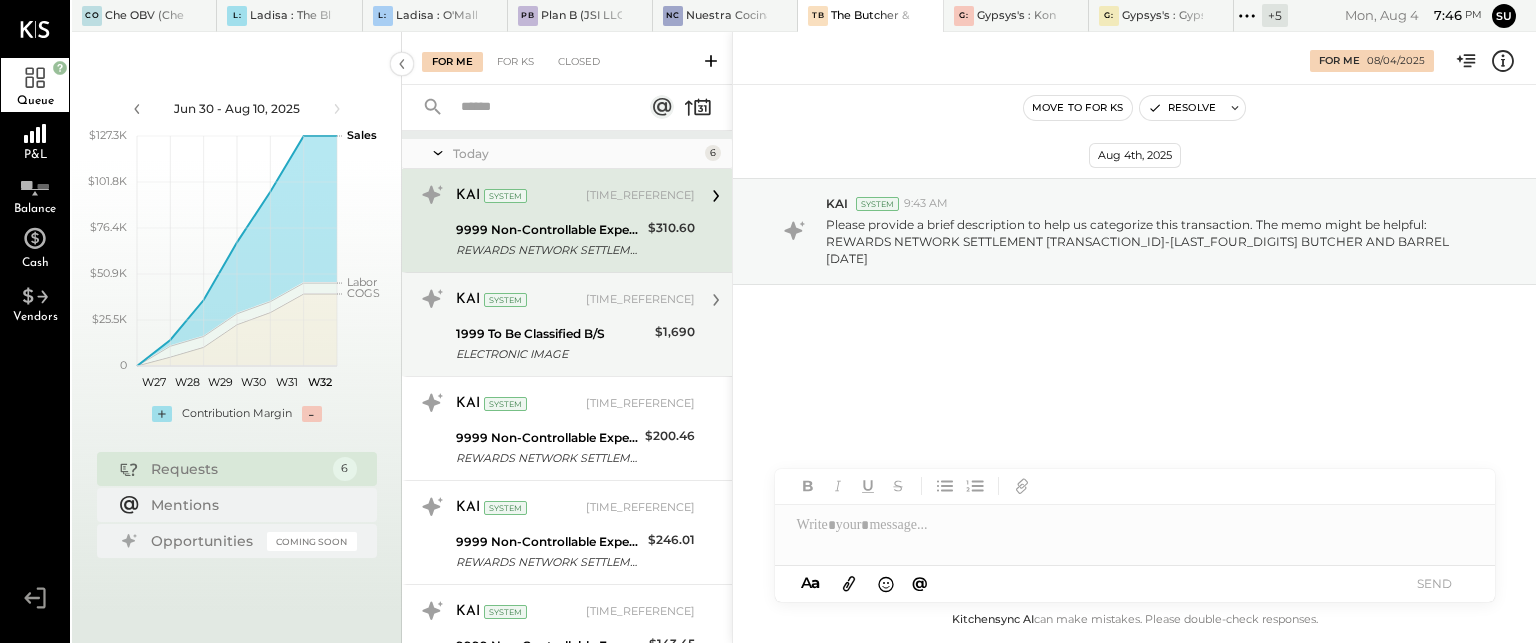 click on "1999 To Be Classified B/S" at bounding box center (552, 334) 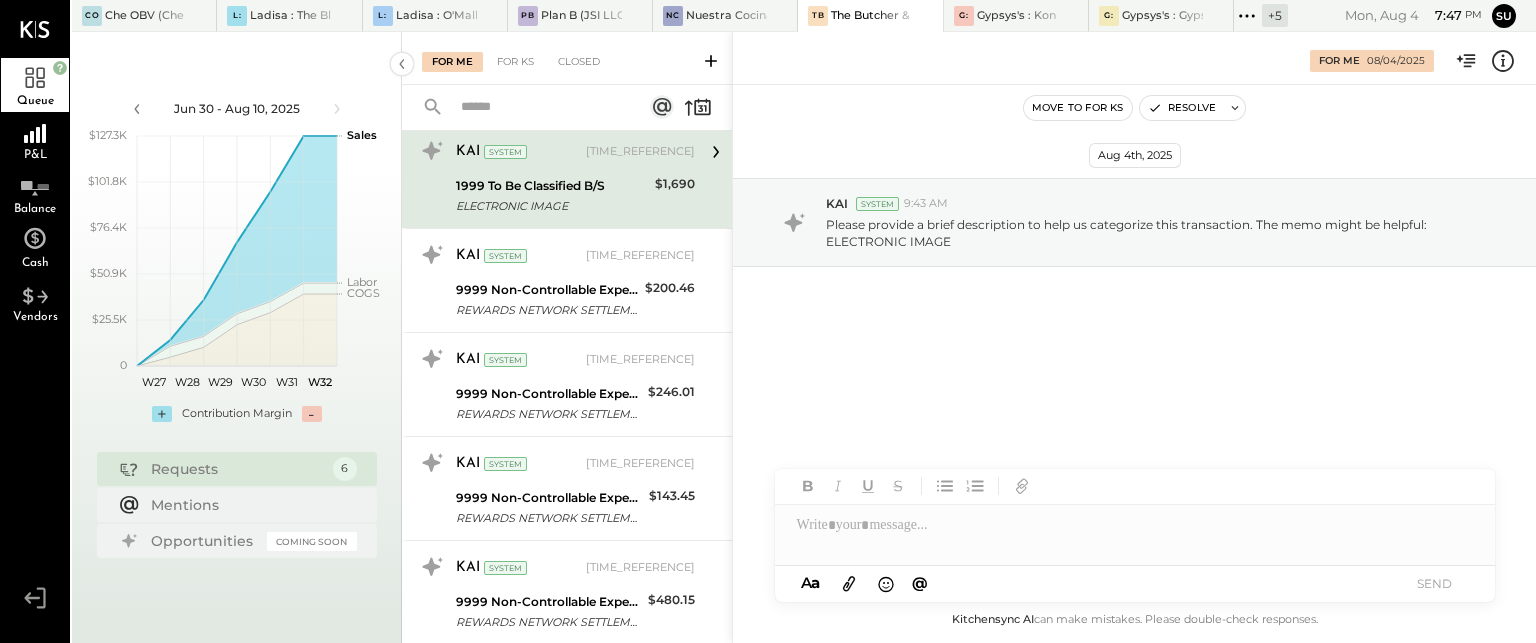 scroll, scrollTop: 224, scrollLeft: 0, axis: vertical 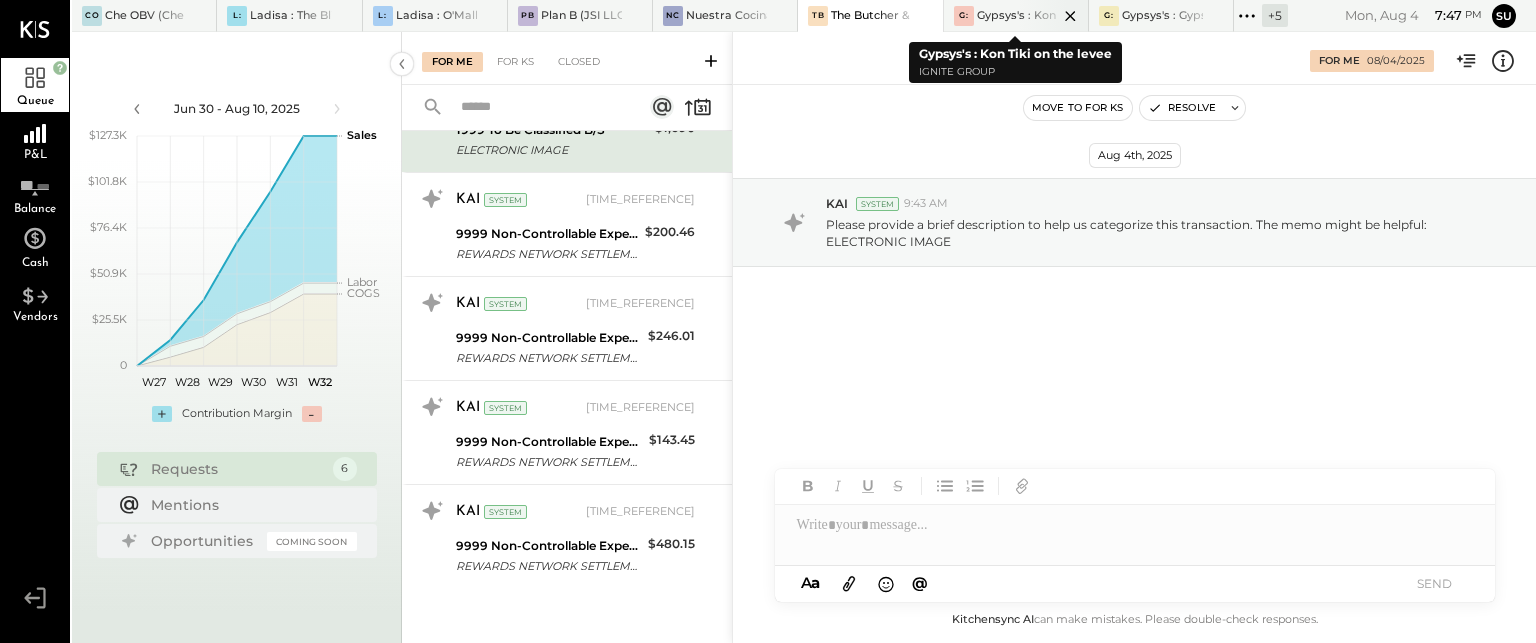 click at bounding box center (1053, 15) 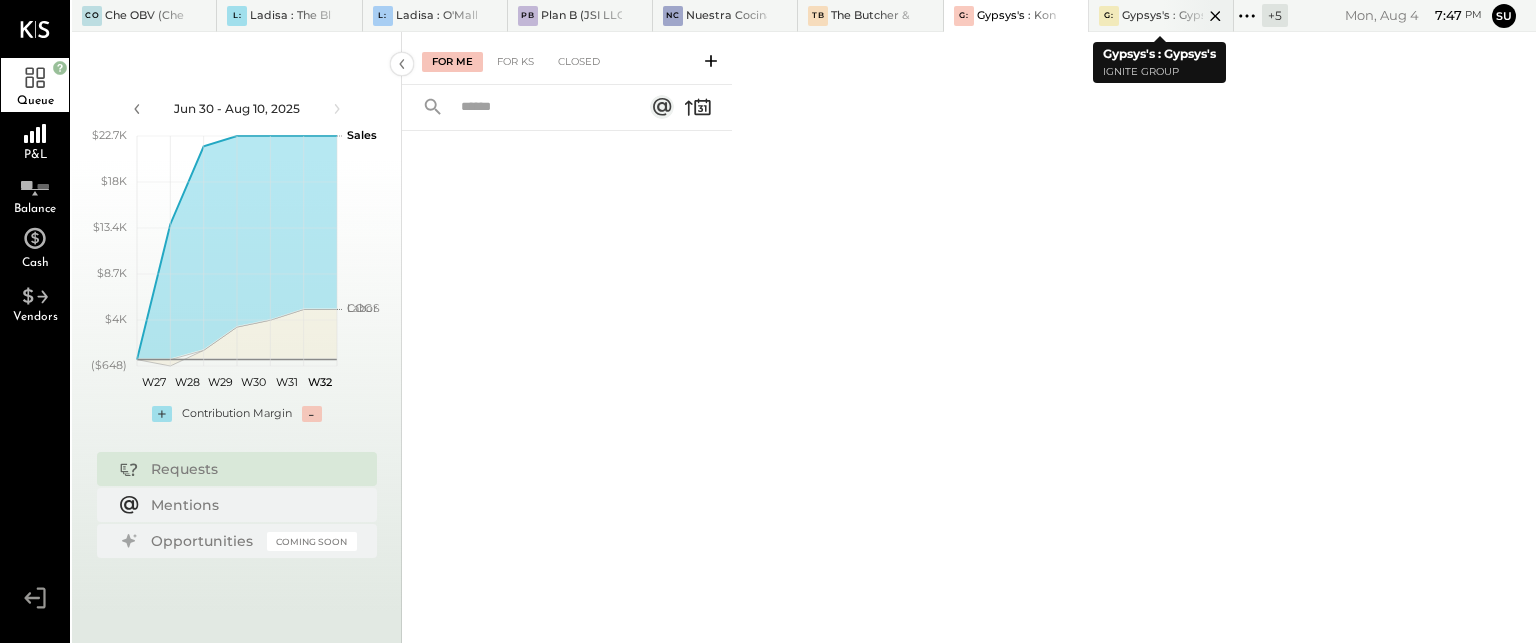 click on "Gypsys's : Gypsys's" at bounding box center [1162, 16] 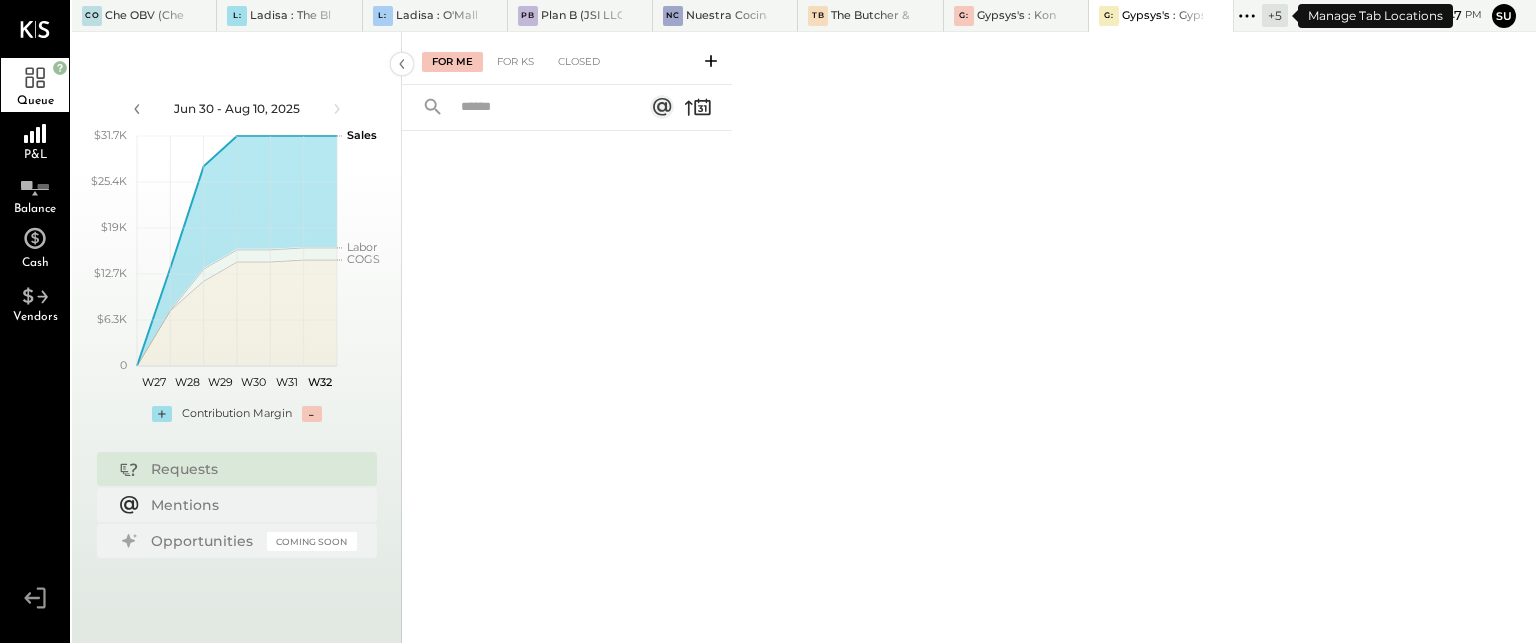 click 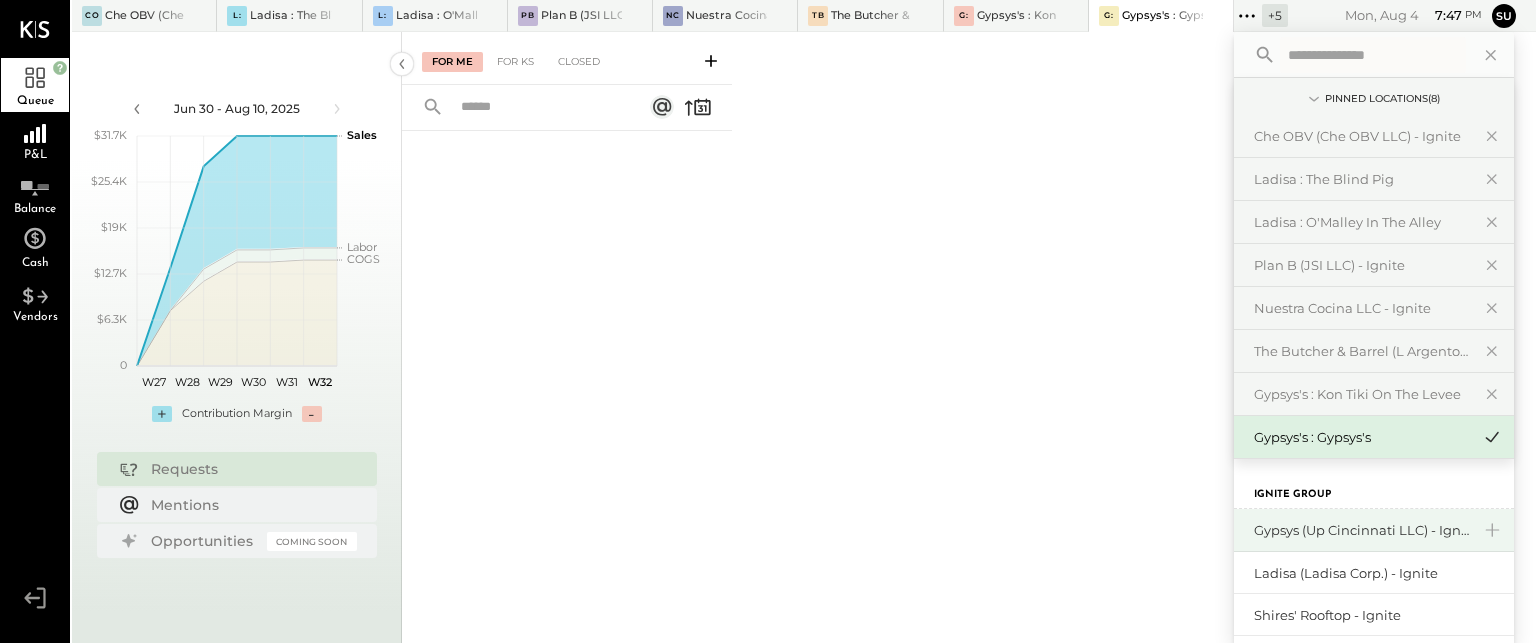 click on "Gypsys (Up Cincinnati LLC) - Ignite" at bounding box center (1362, 530) 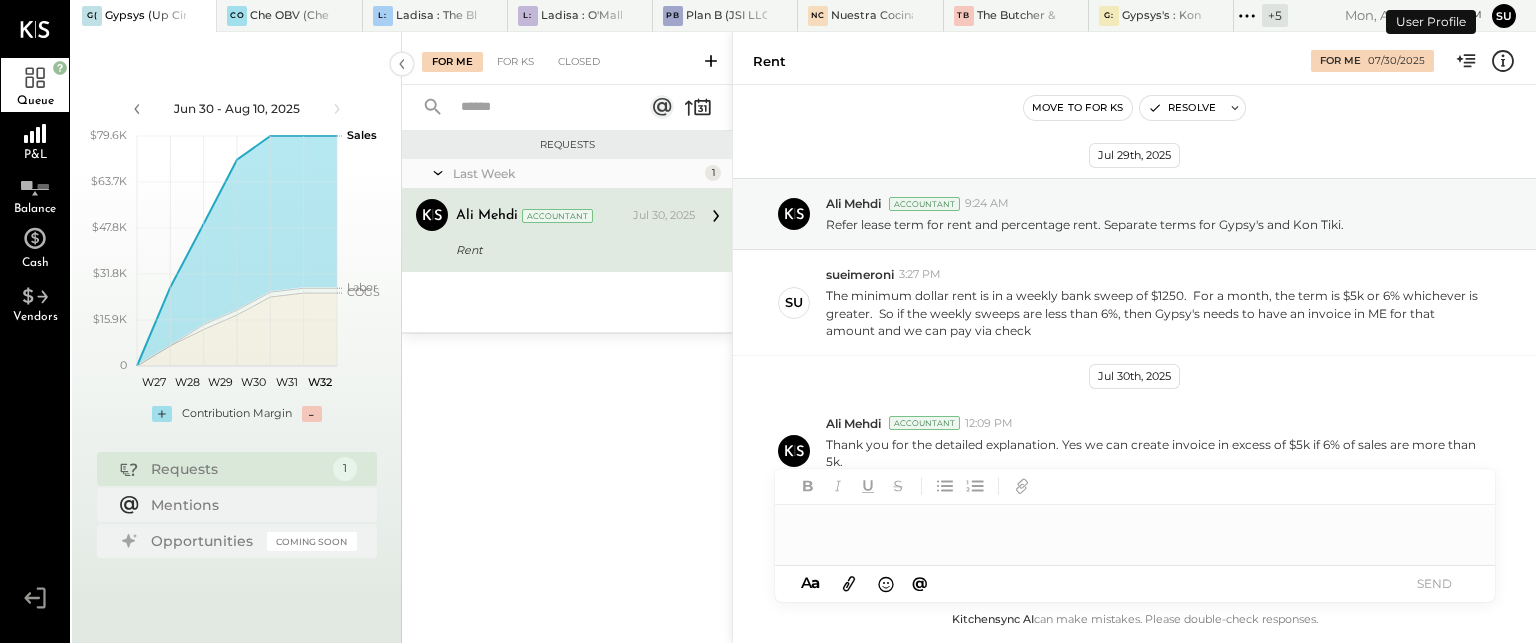scroll, scrollTop: 58, scrollLeft: 0, axis: vertical 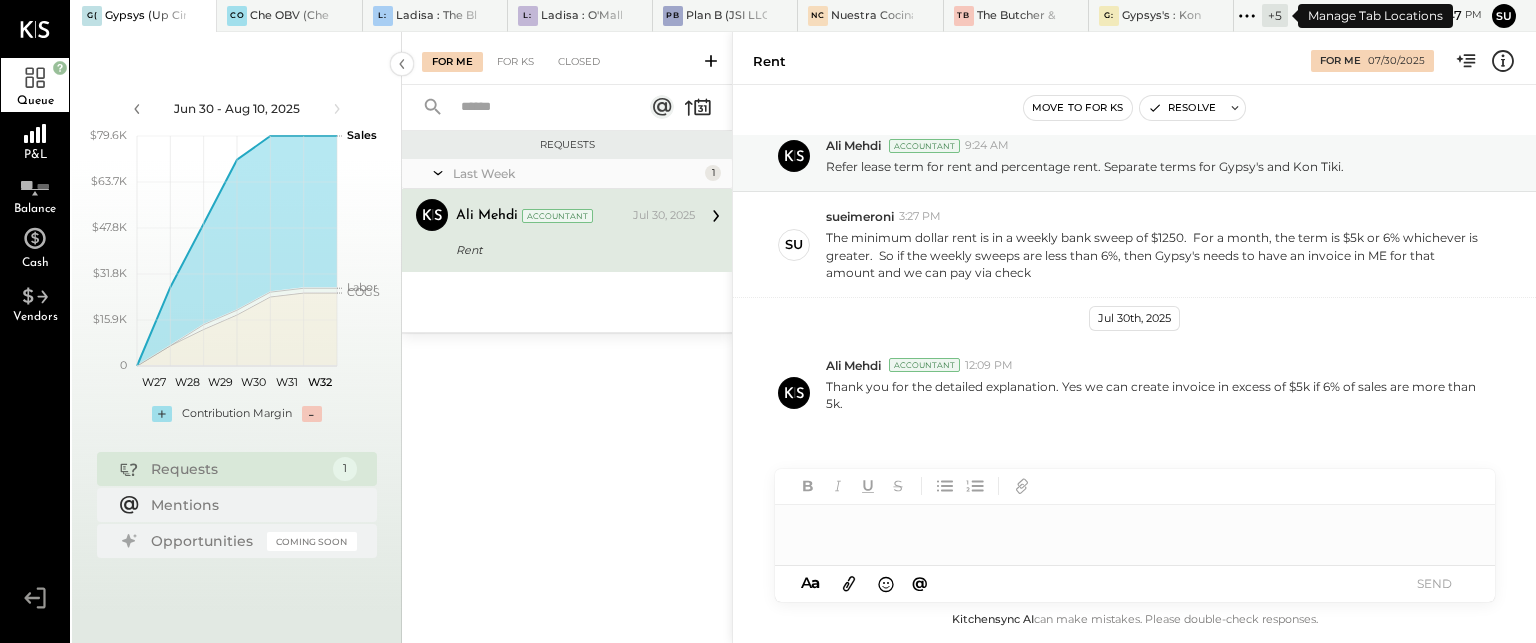click 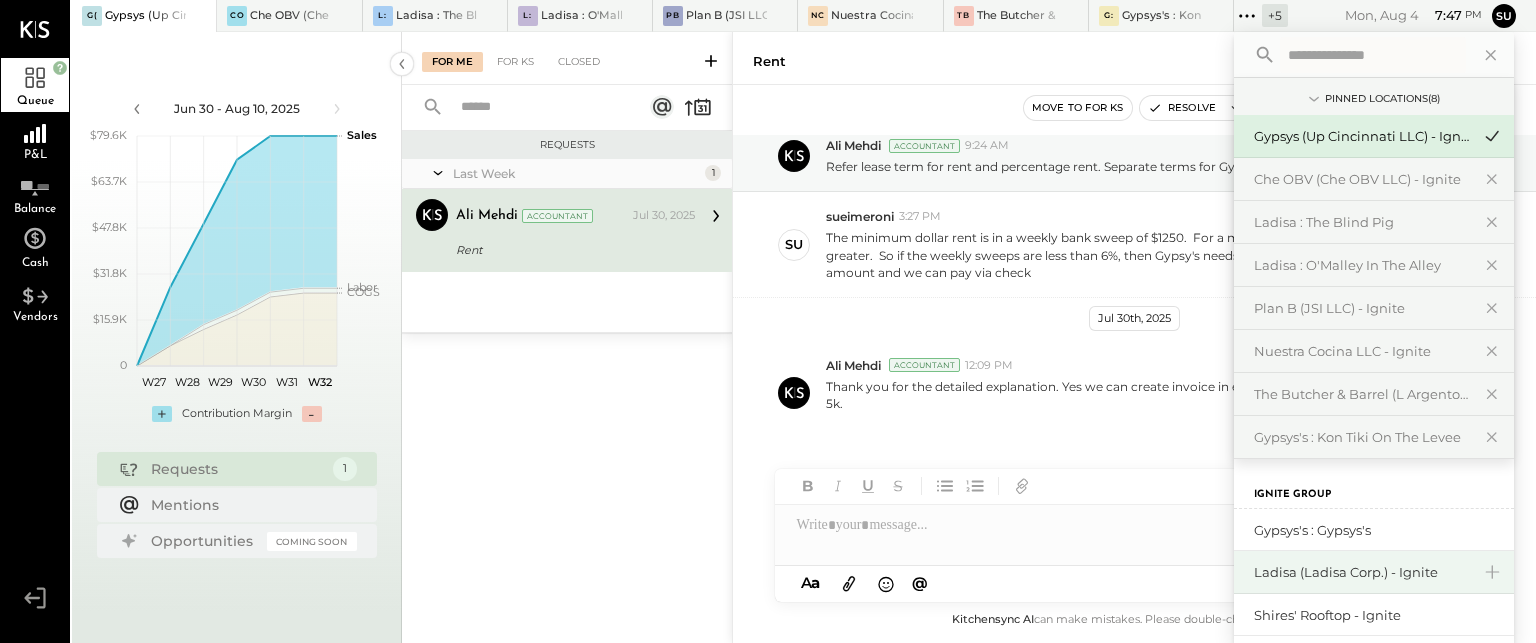 click on "Ladisa (Ladisa Corp.) - Ignite" at bounding box center (1362, 572) 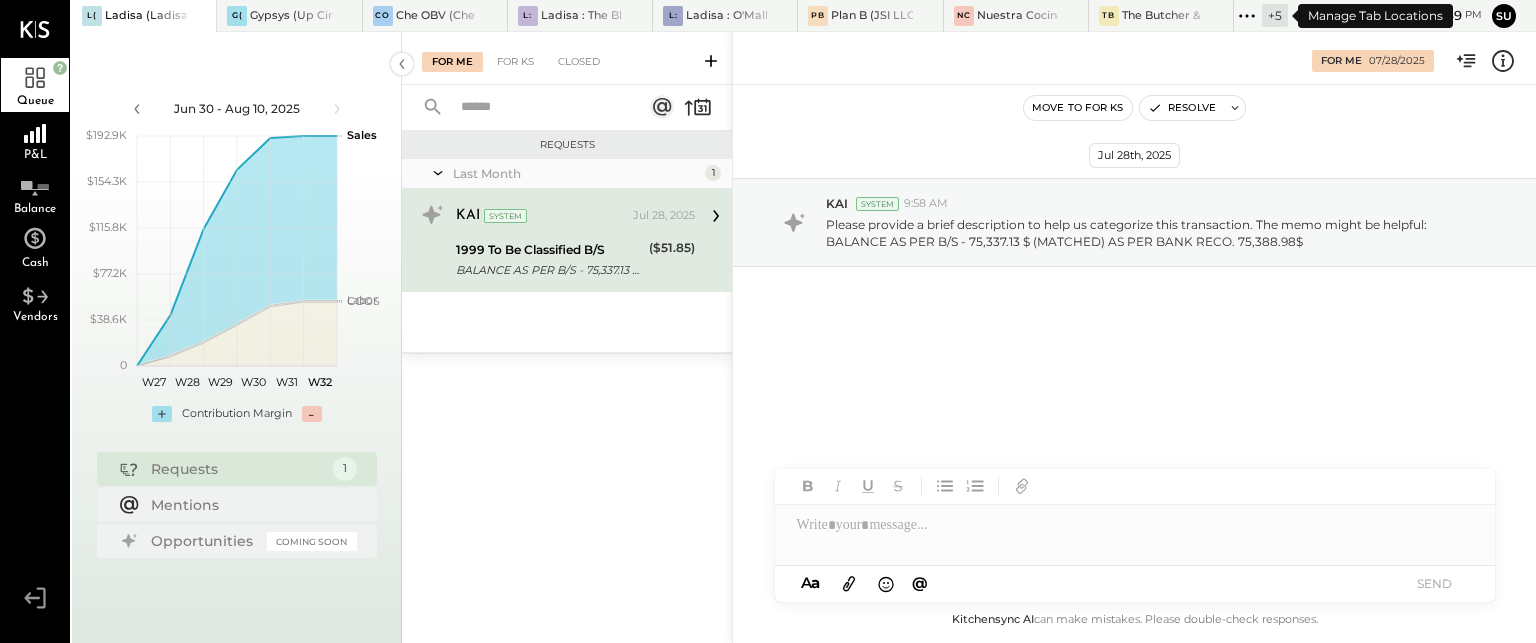 click 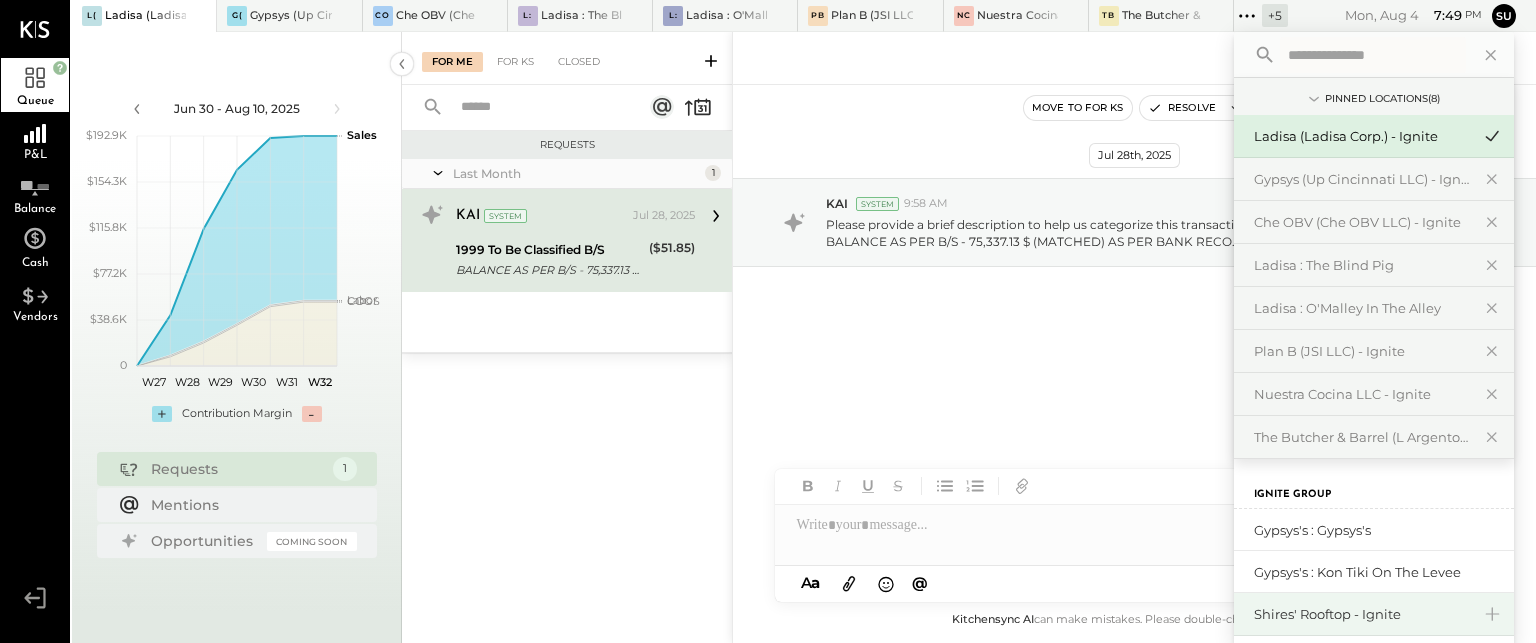 click on "Shires' Rooftop - Ignite" at bounding box center (1362, 614) 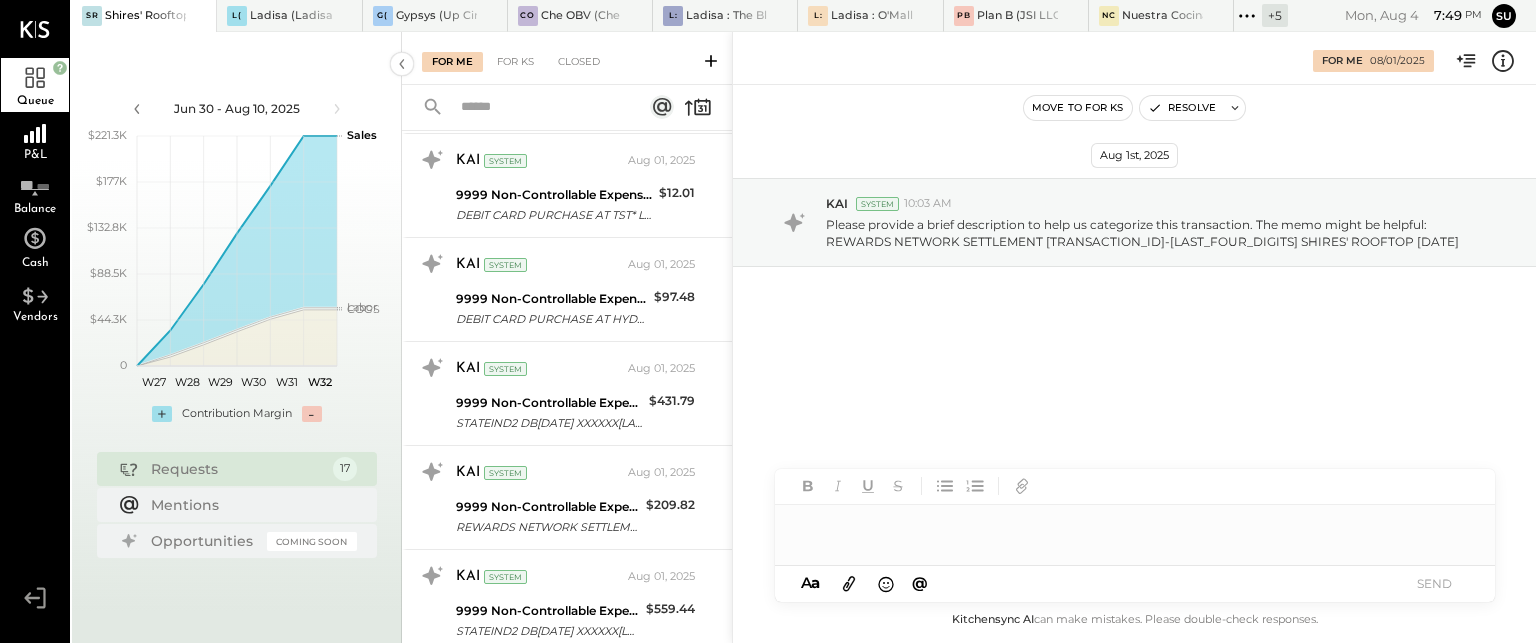 scroll, scrollTop: 1367, scrollLeft: 0, axis: vertical 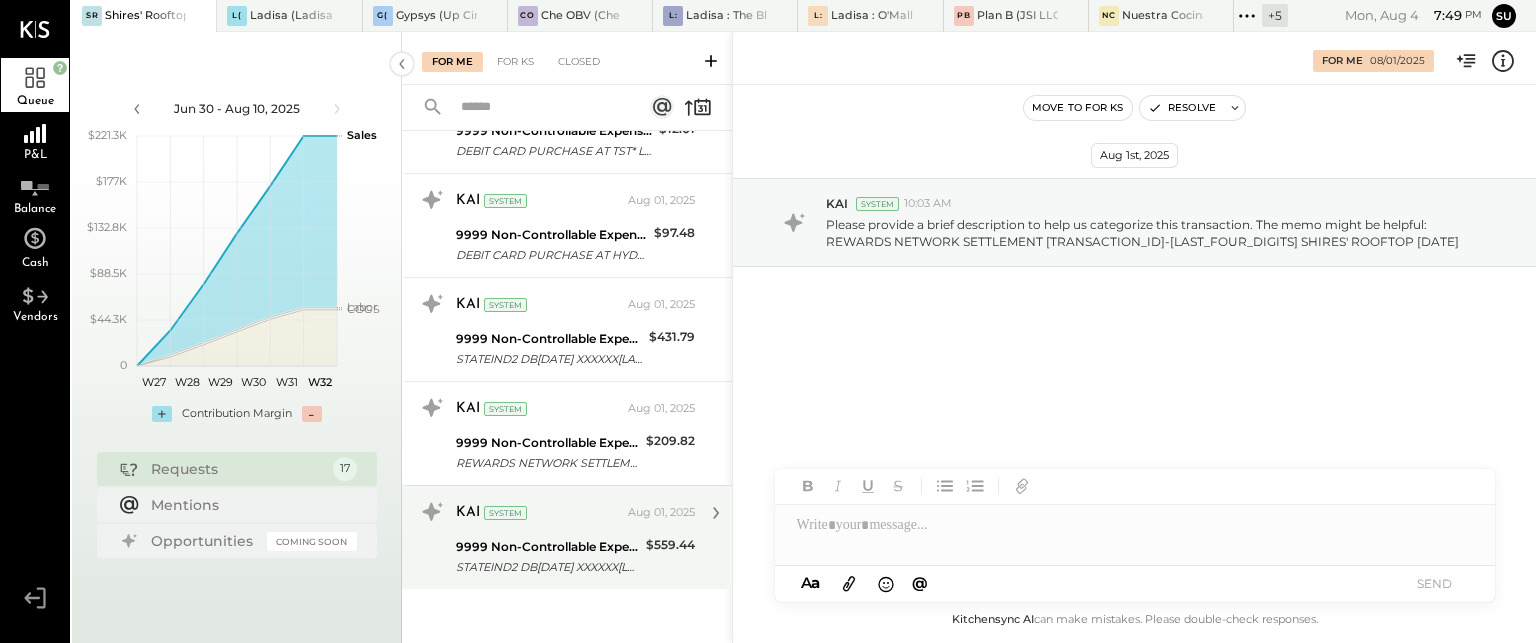 click on "9999 Non-Controllable Expenses:Other Income and Expenses:To Be Classified P&L" at bounding box center [548, 547] 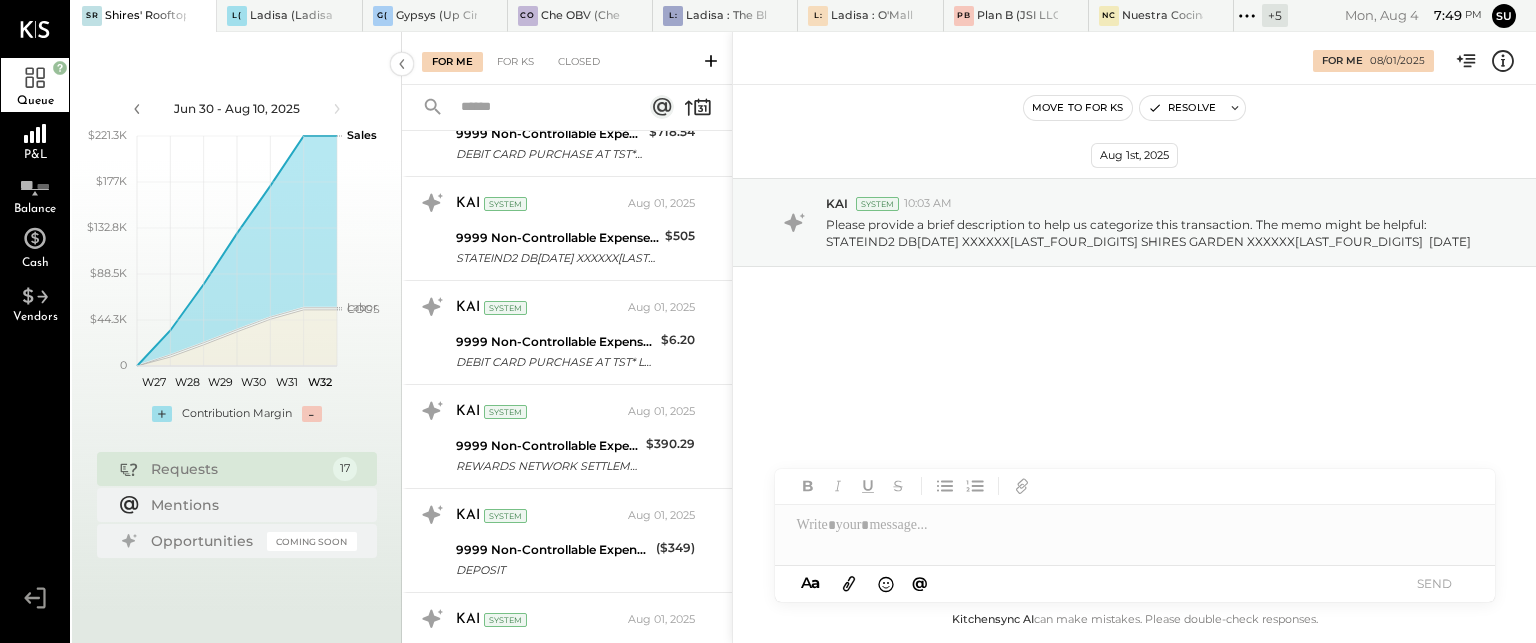 scroll, scrollTop: 0, scrollLeft: 0, axis: both 